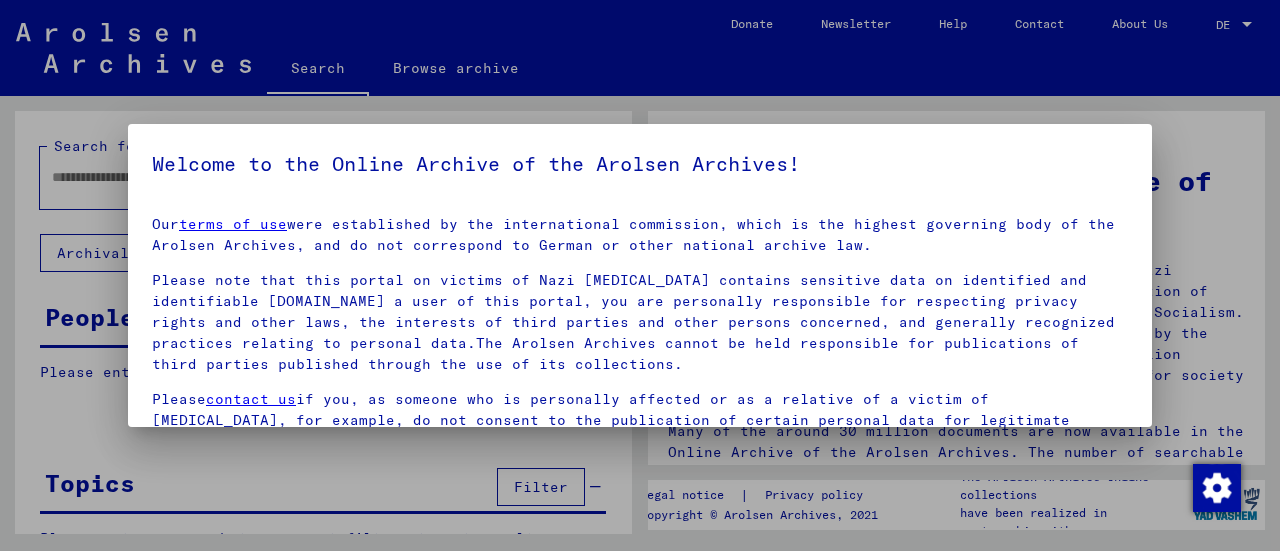 scroll, scrollTop: 0, scrollLeft: 0, axis: both 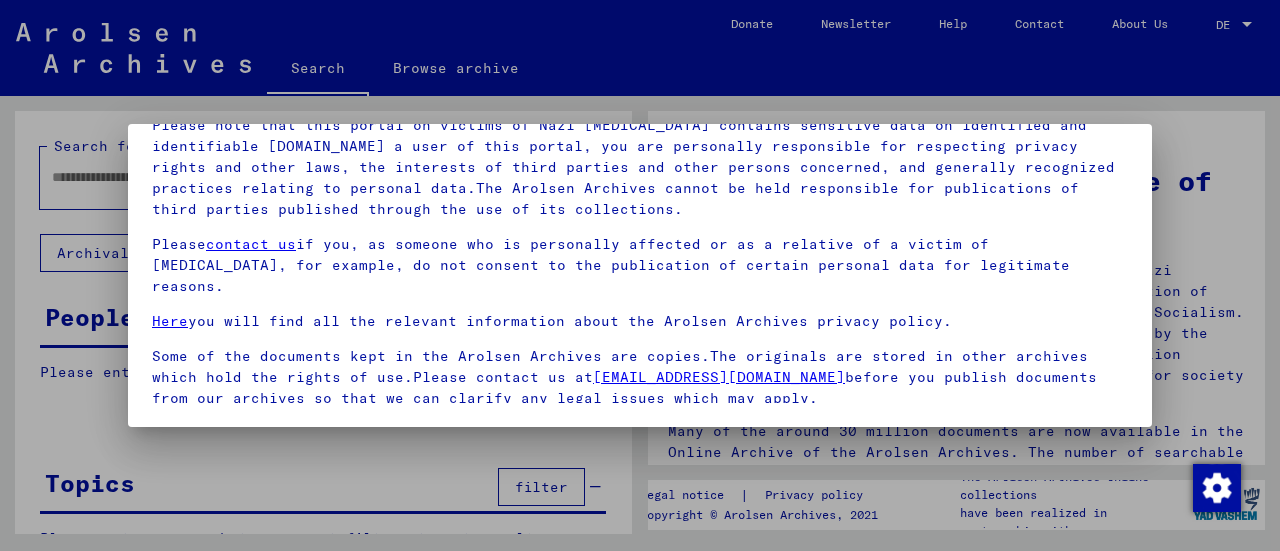 click at bounding box center (640, 275) 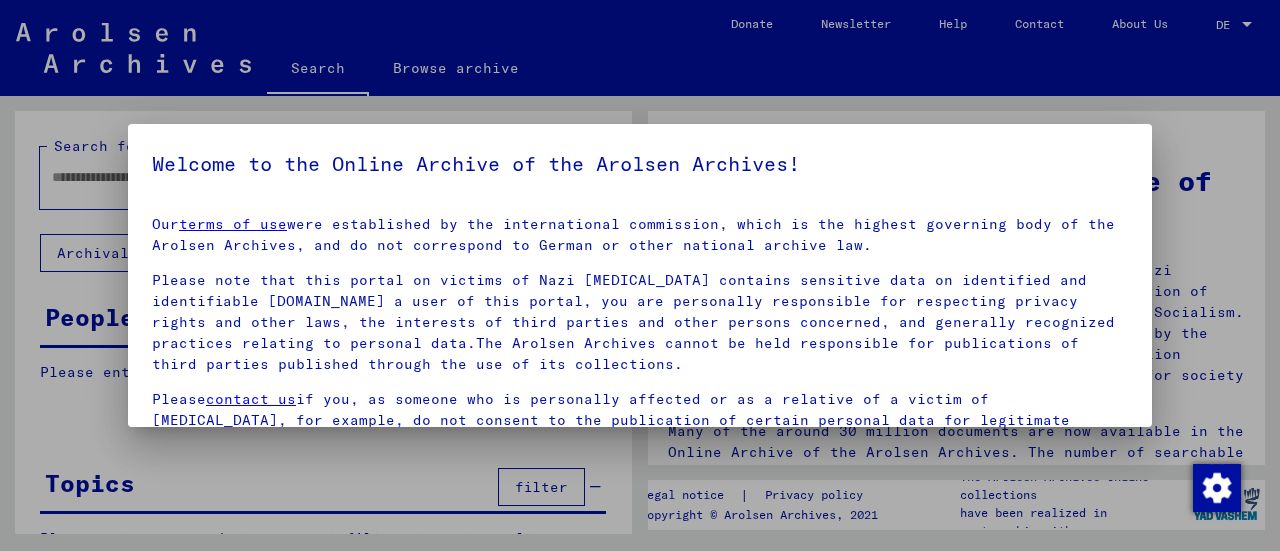 click at bounding box center (640, 275) 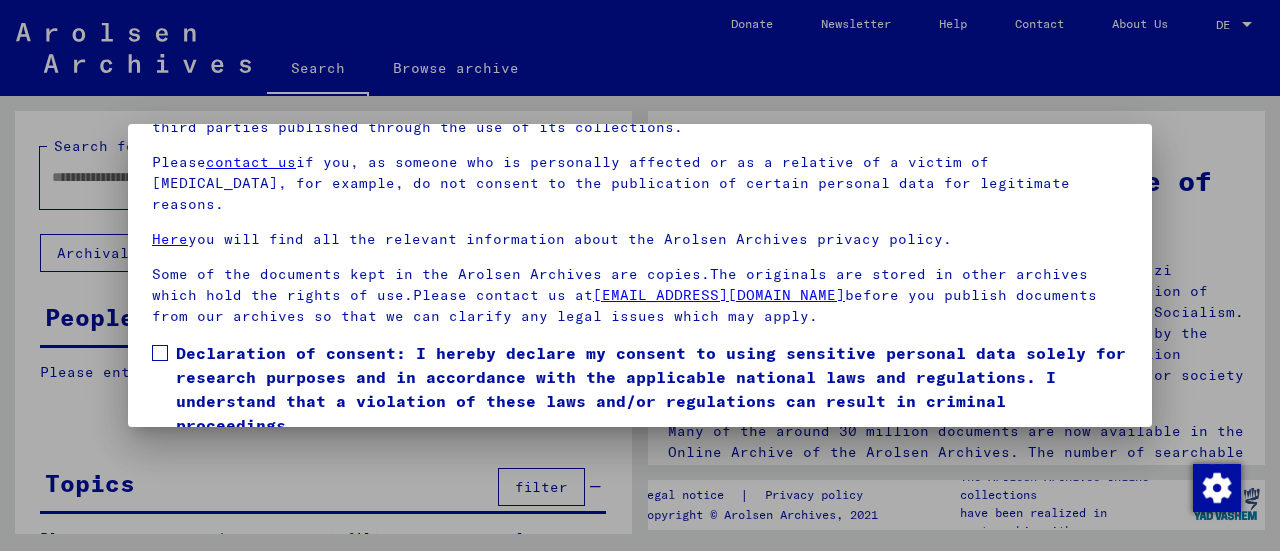 scroll, scrollTop: 155, scrollLeft: 0, axis: vertical 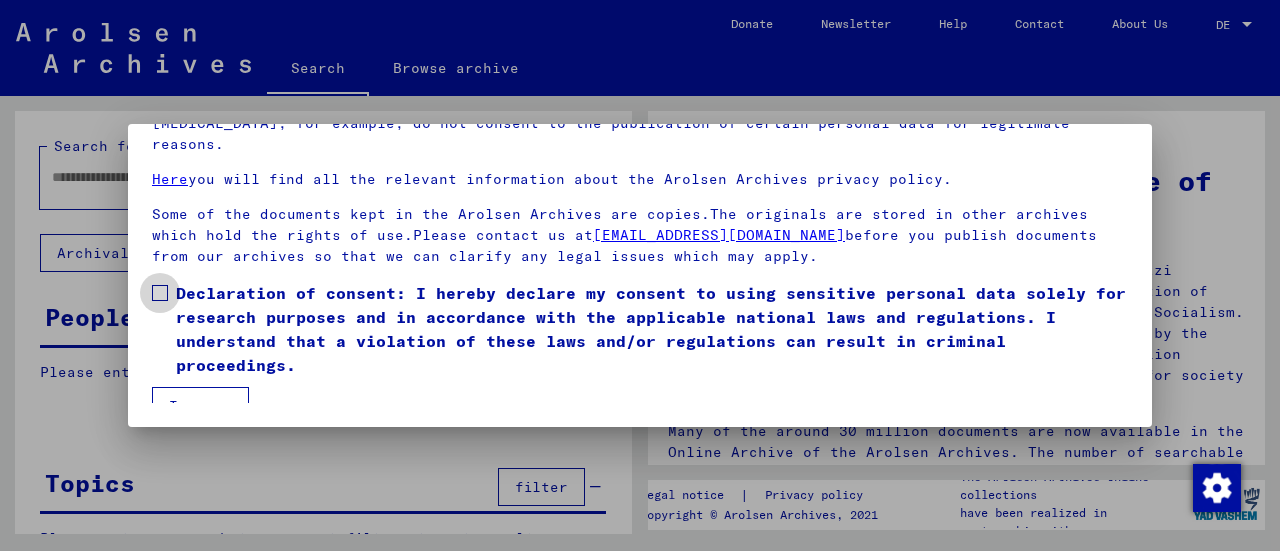 click at bounding box center [160, 293] 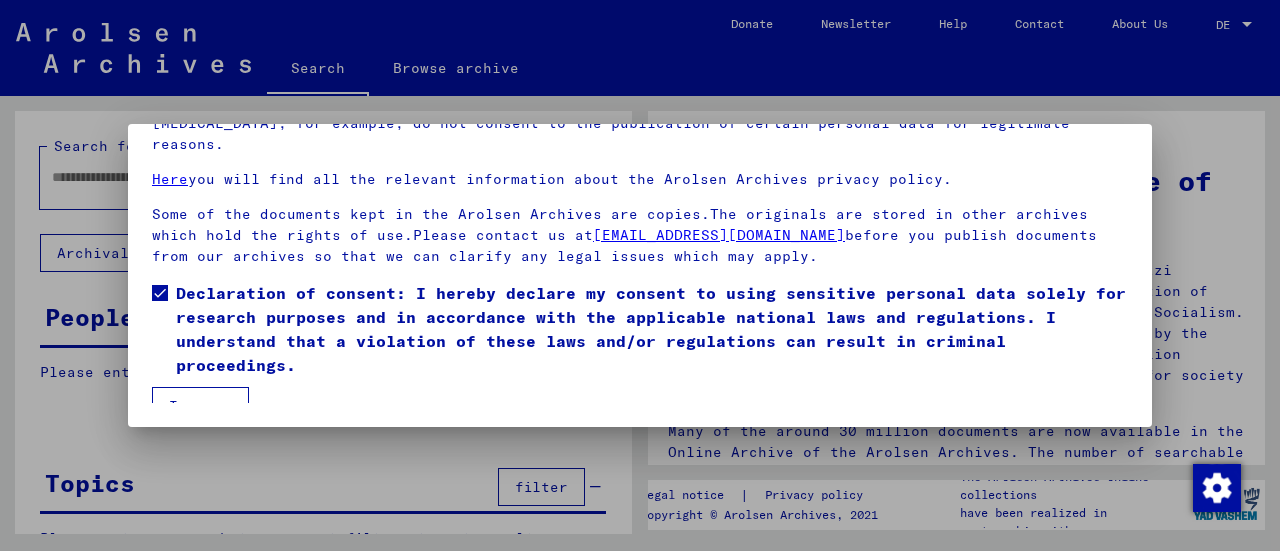 click on "I agree" at bounding box center [200, 406] 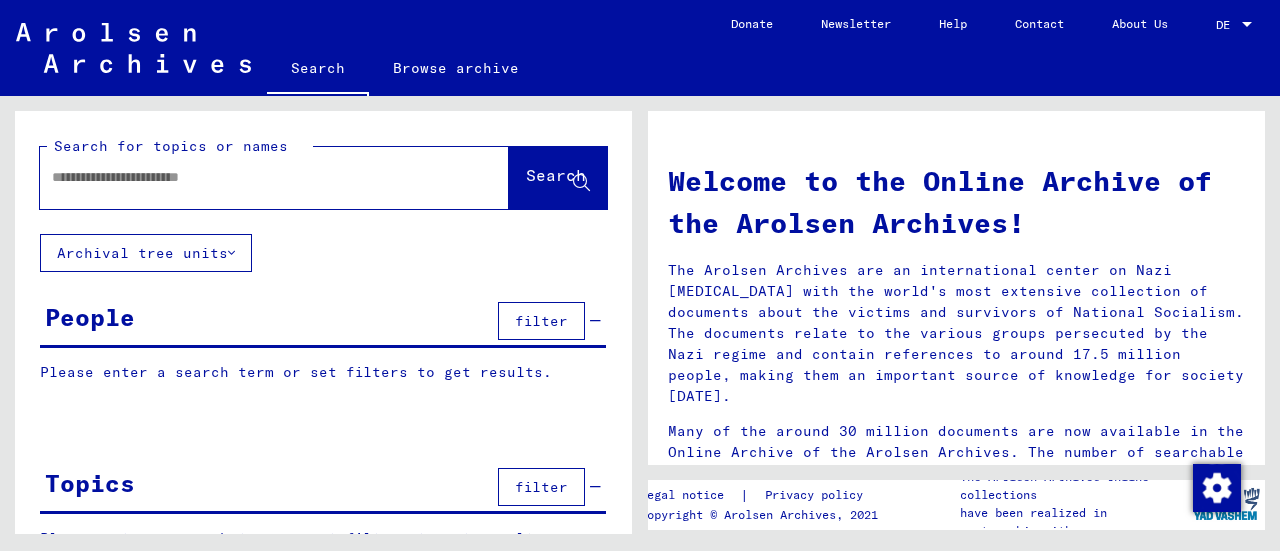 click at bounding box center (250, 177) 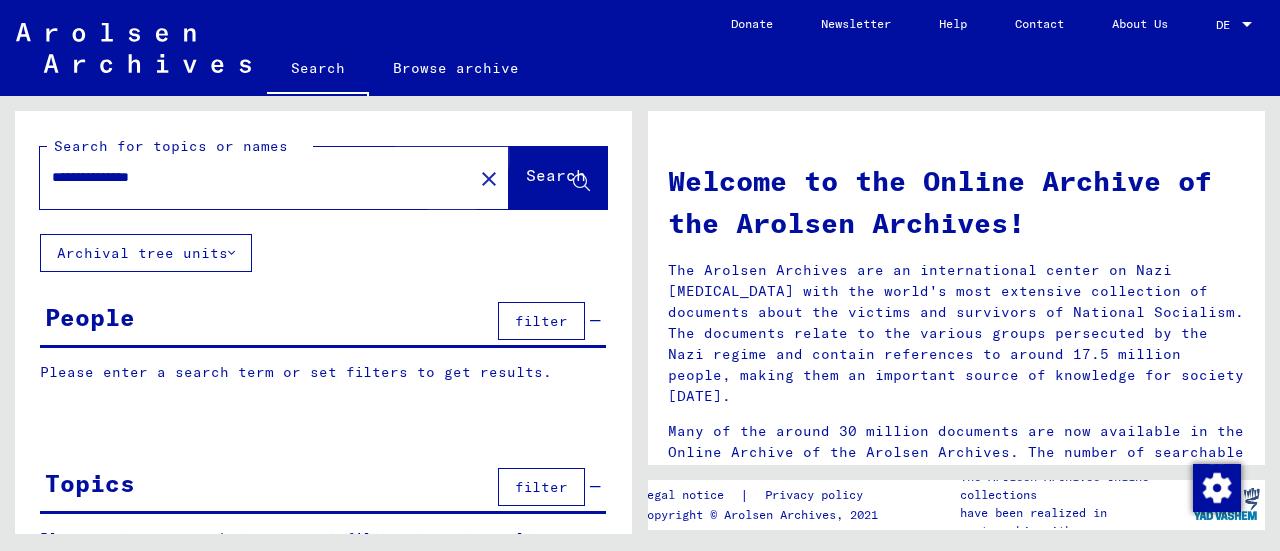click on "Search" 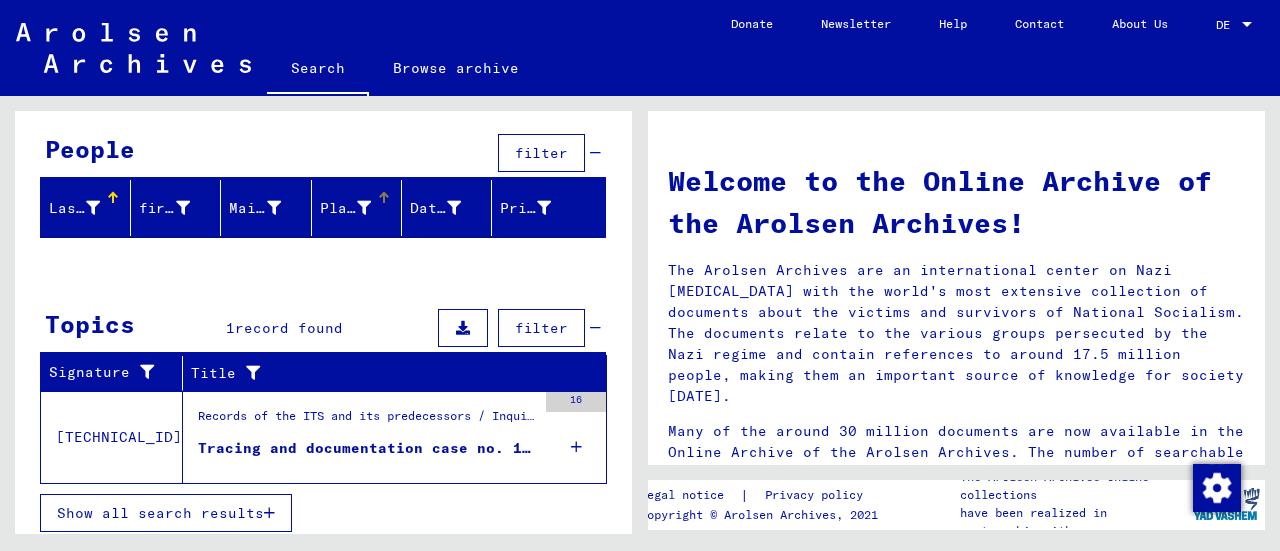 scroll, scrollTop: 170, scrollLeft: 0, axis: vertical 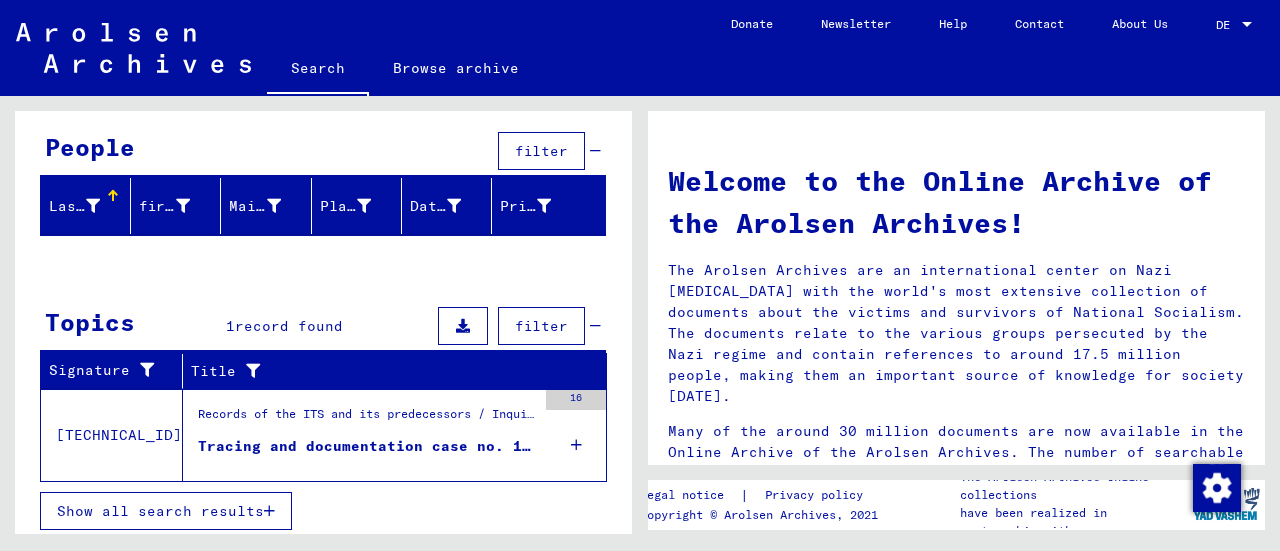 click on "Tracing and documentation case no. 1.130.351 for [PERSON_NAME] born [DEMOGRAPHIC_DATA] or06.12.1922 or03.12.1922 or05.12.1922" at bounding box center [760, 446] 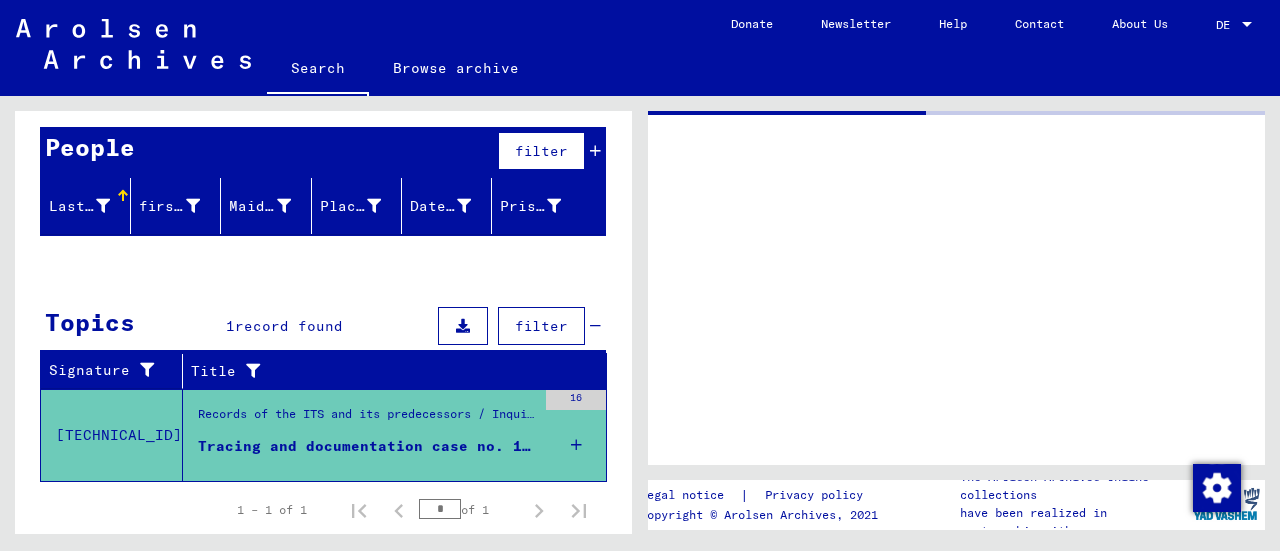 scroll, scrollTop: 169, scrollLeft: 0, axis: vertical 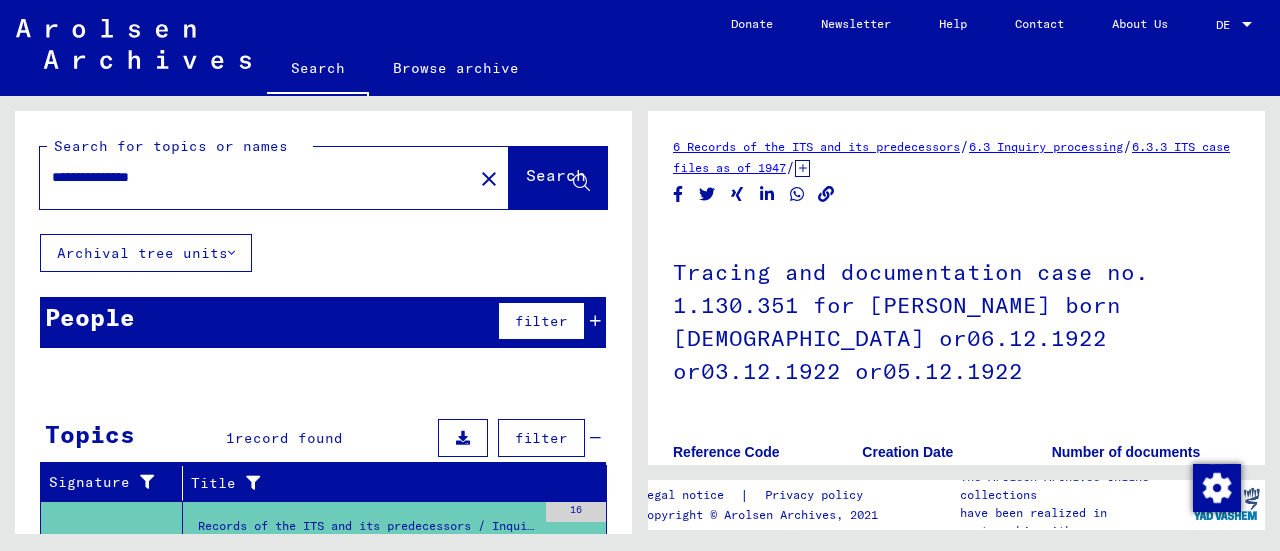 drag, startPoint x: 95, startPoint y: 178, endPoint x: 50, endPoint y: 177, distance: 45.01111 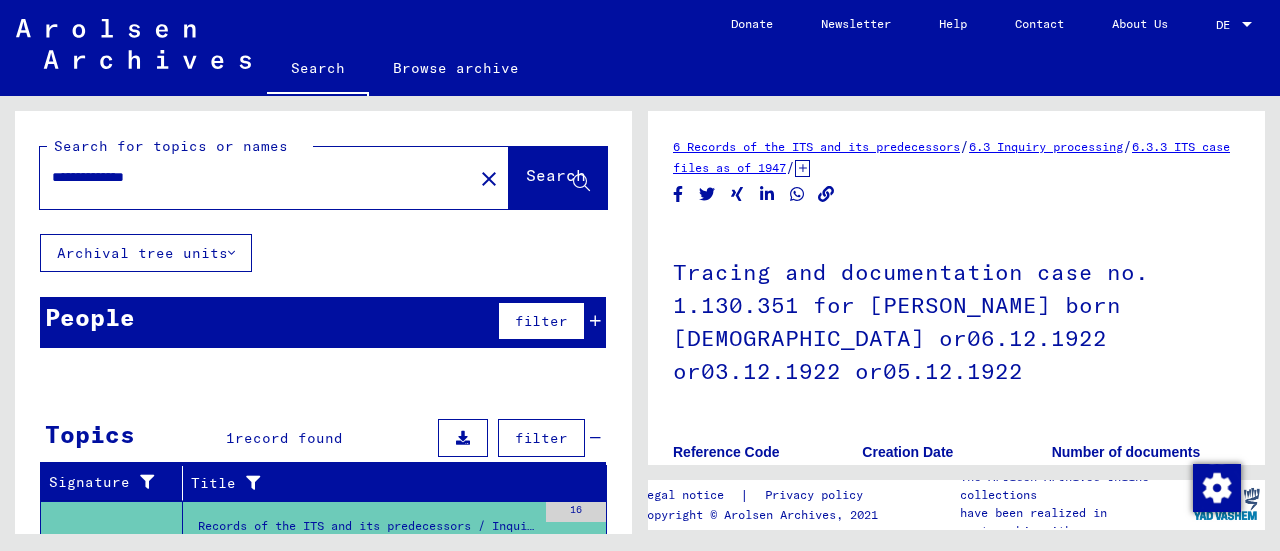 type on "**********" 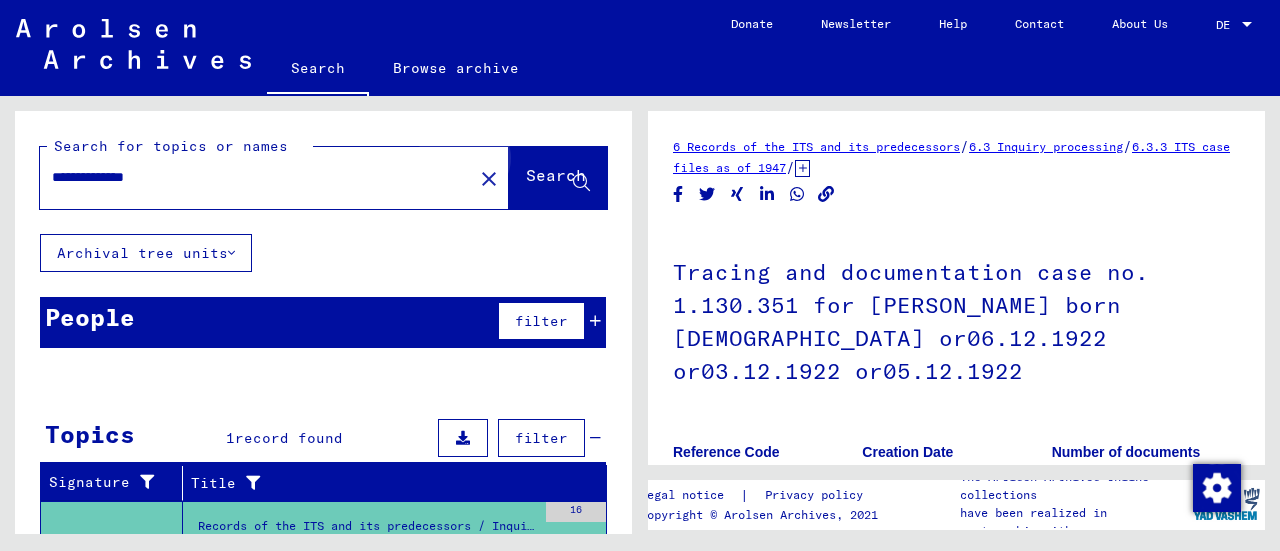 click on "Search" 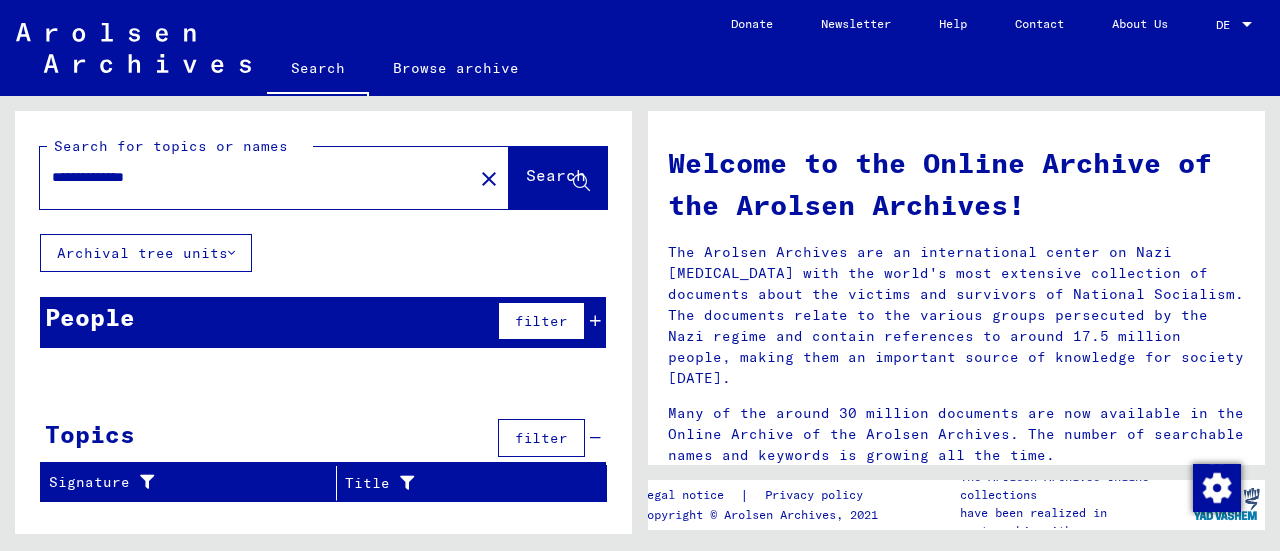 scroll, scrollTop: 0, scrollLeft: 0, axis: both 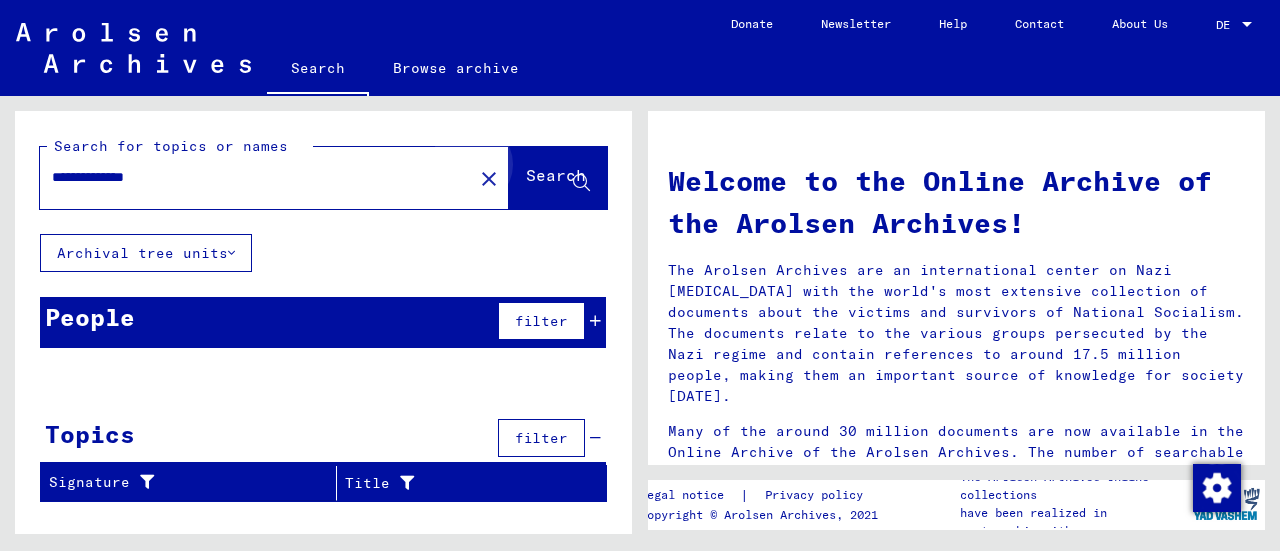 click on "Search" 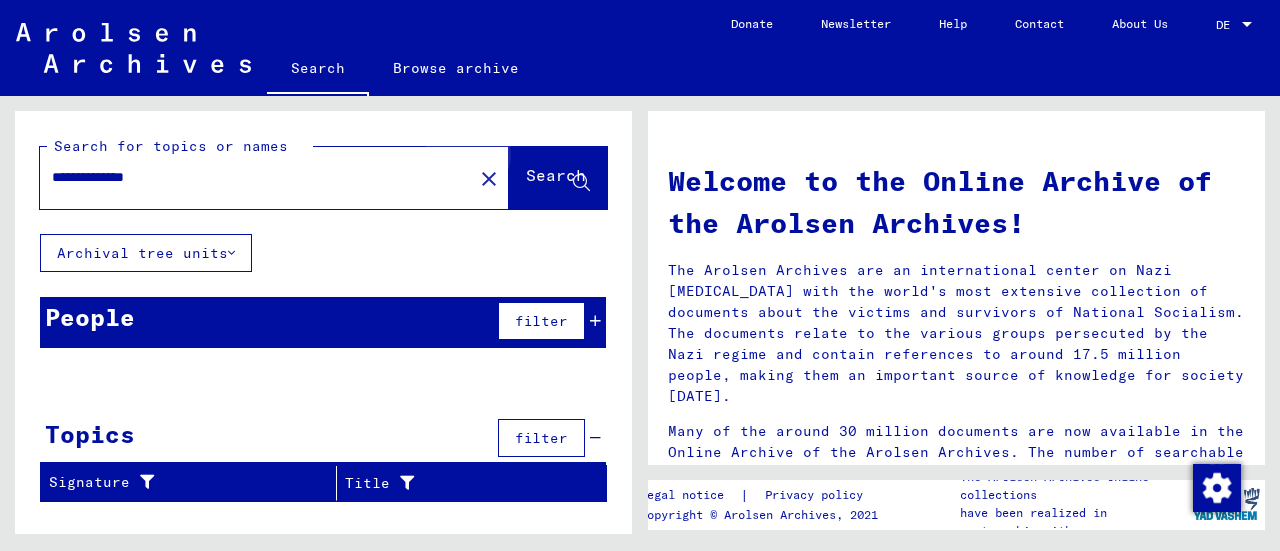 click on "Search" 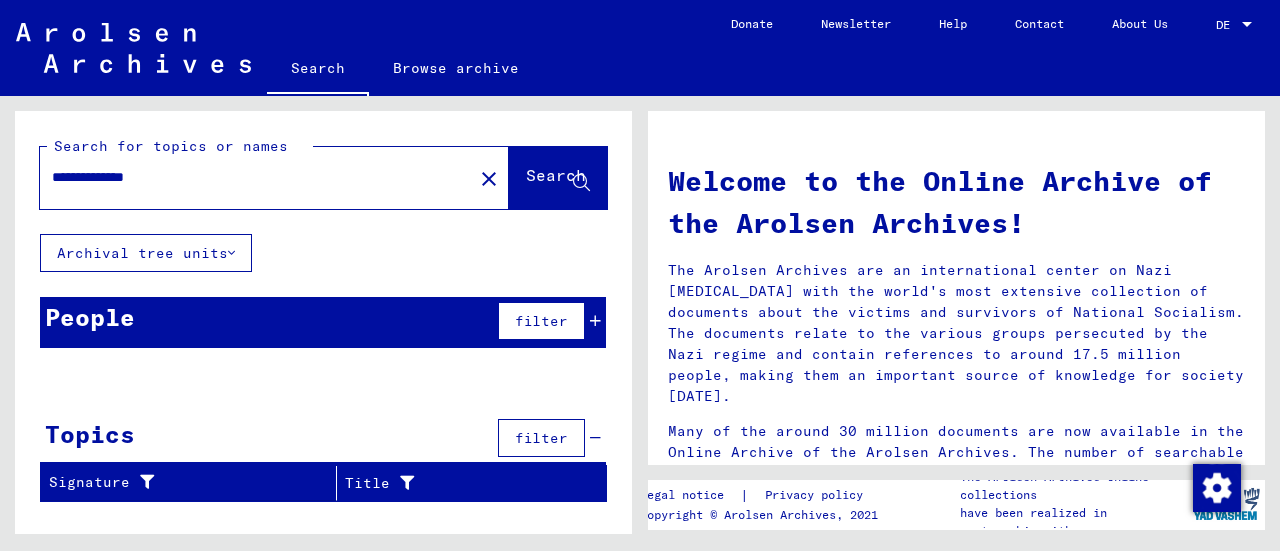 click on "Search" 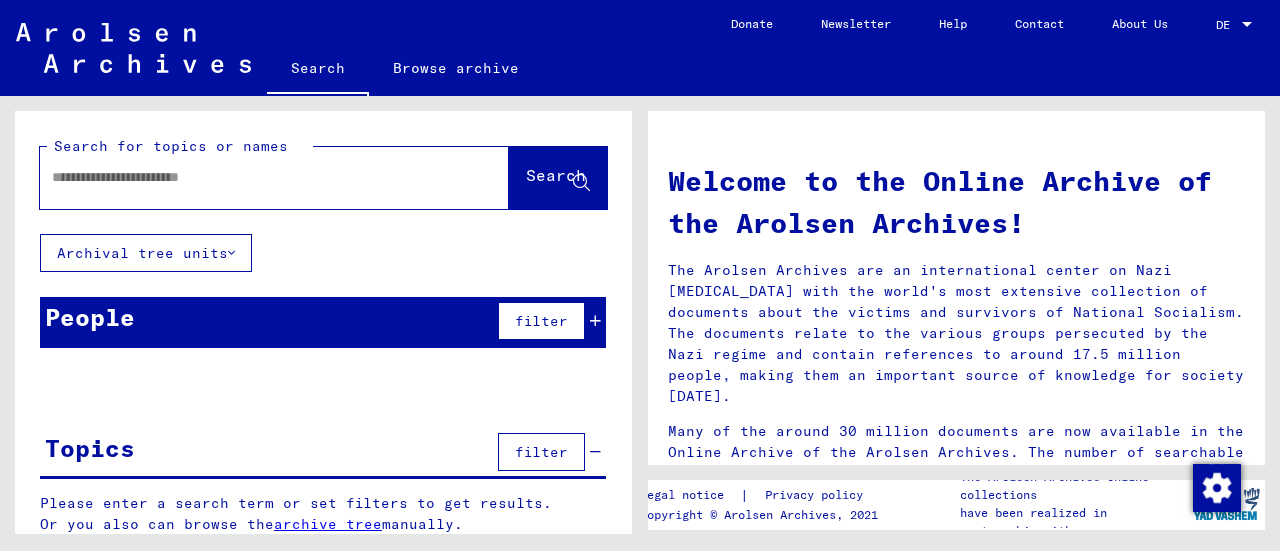 click at bounding box center [250, 177] 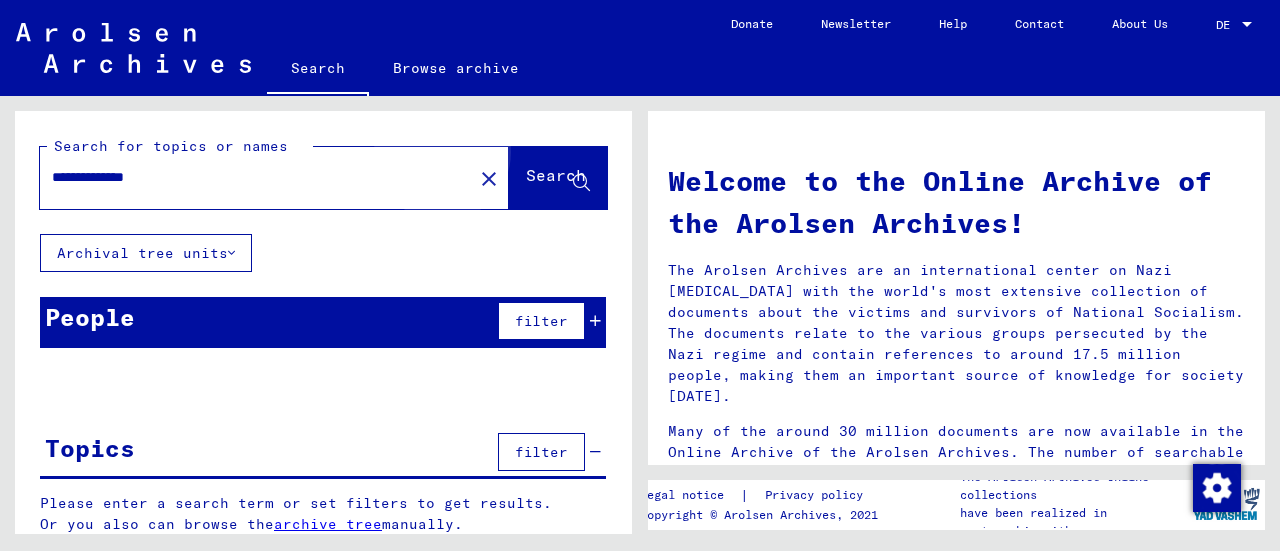 click on "Search" 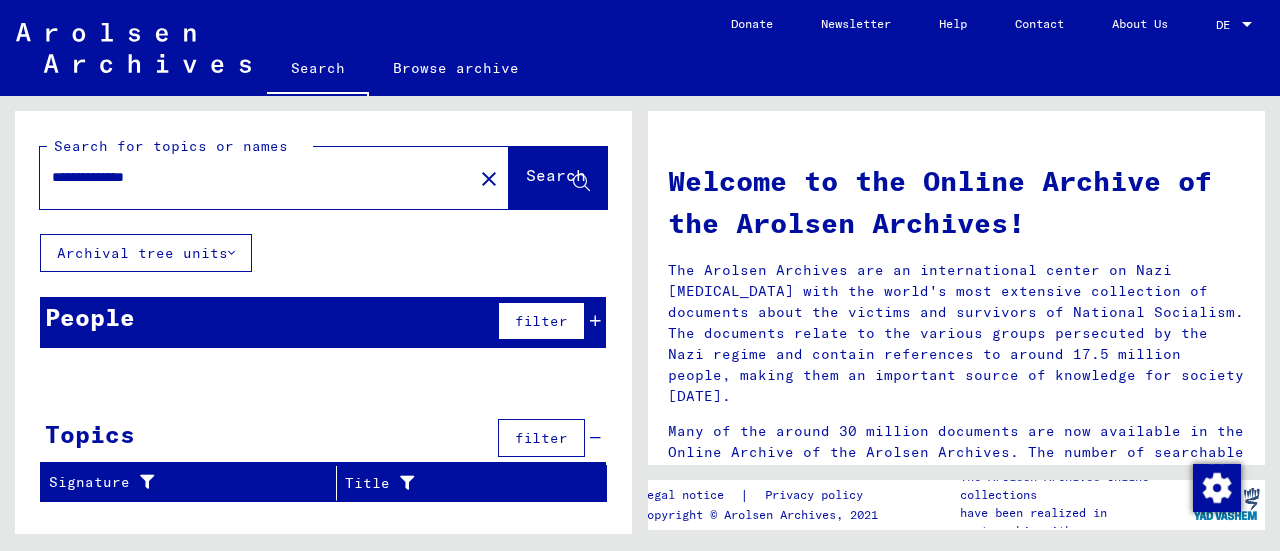 drag, startPoint x: 86, startPoint y: 181, endPoint x: 31, endPoint y: 183, distance: 55.03635 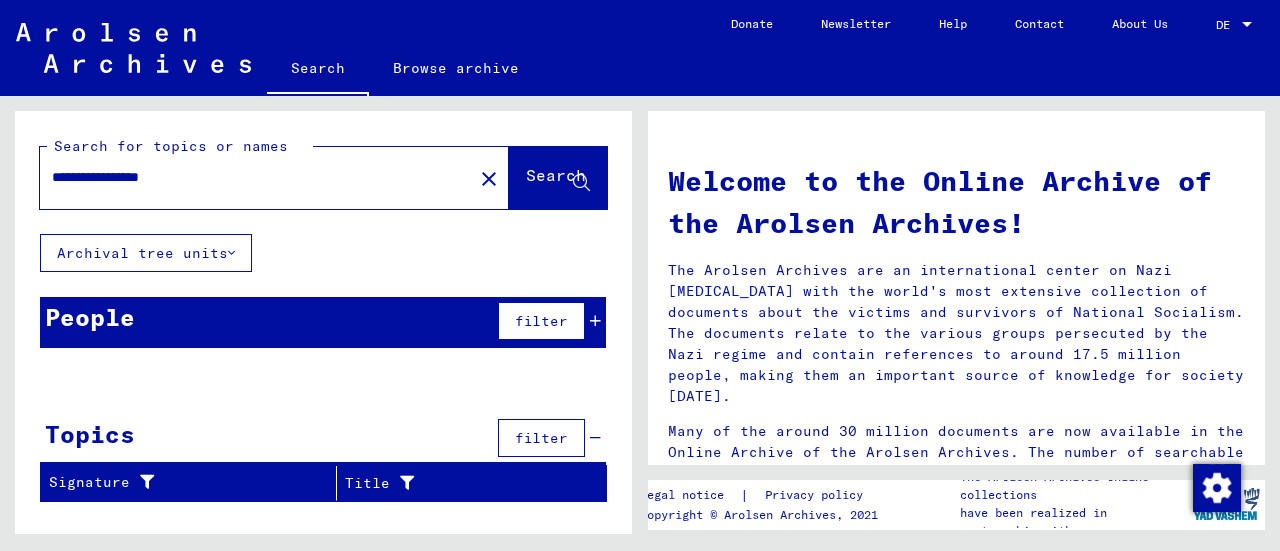 type on "**********" 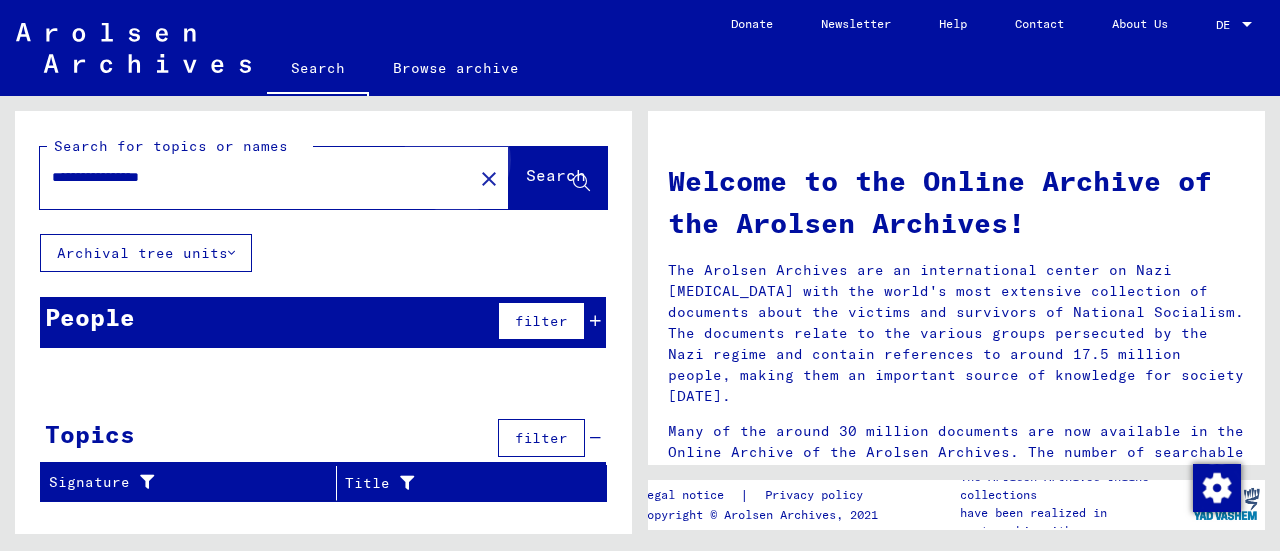 click on "Search" 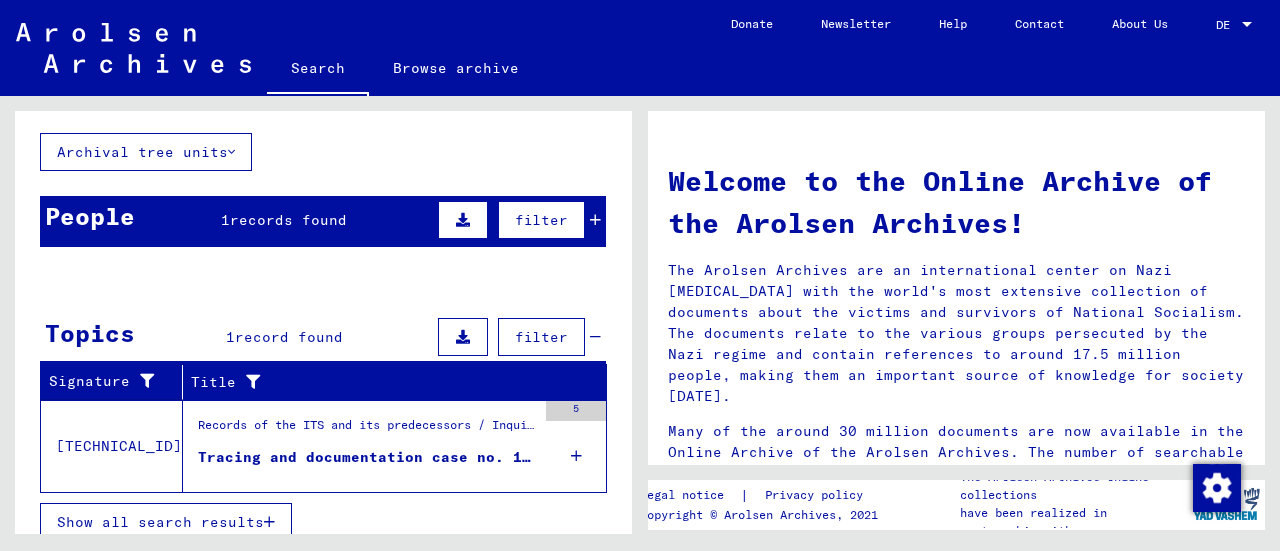 scroll, scrollTop: 113, scrollLeft: 0, axis: vertical 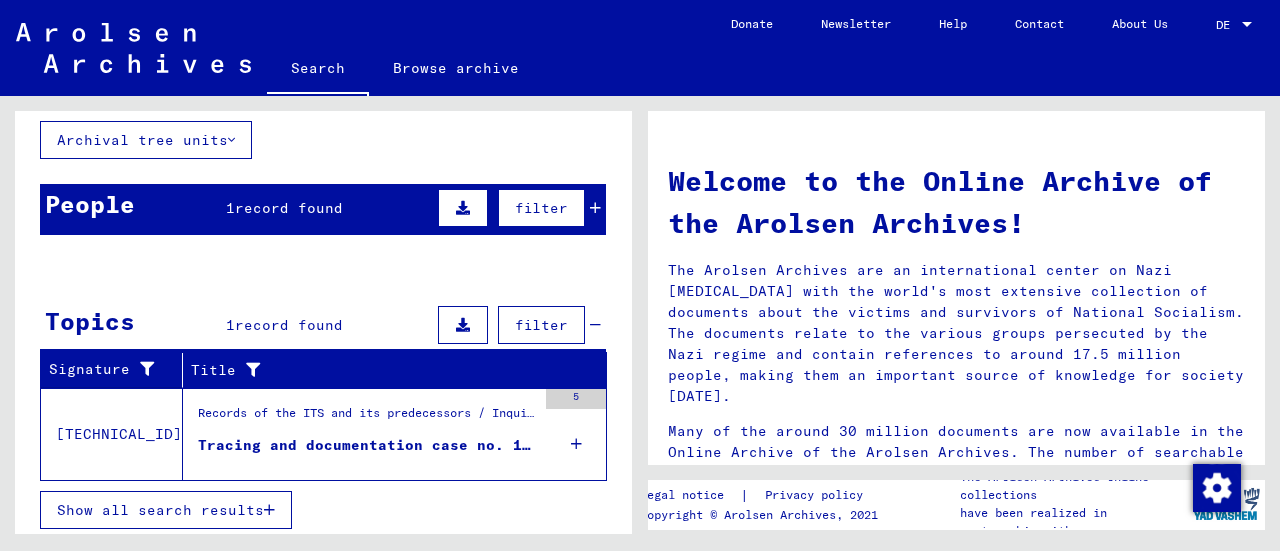 click on "Records of the ITS and its predecessors / Inquiry processing / ITS case files as of 1947 / Repository of T/D cases / Tracing and documentation cases with (T/D) numbers between 1,250,000 and 1,499,999 / Tracing and documentation cases with (T/D) numbers between 1,289,000 and 1,289,499" at bounding box center [367, 418] 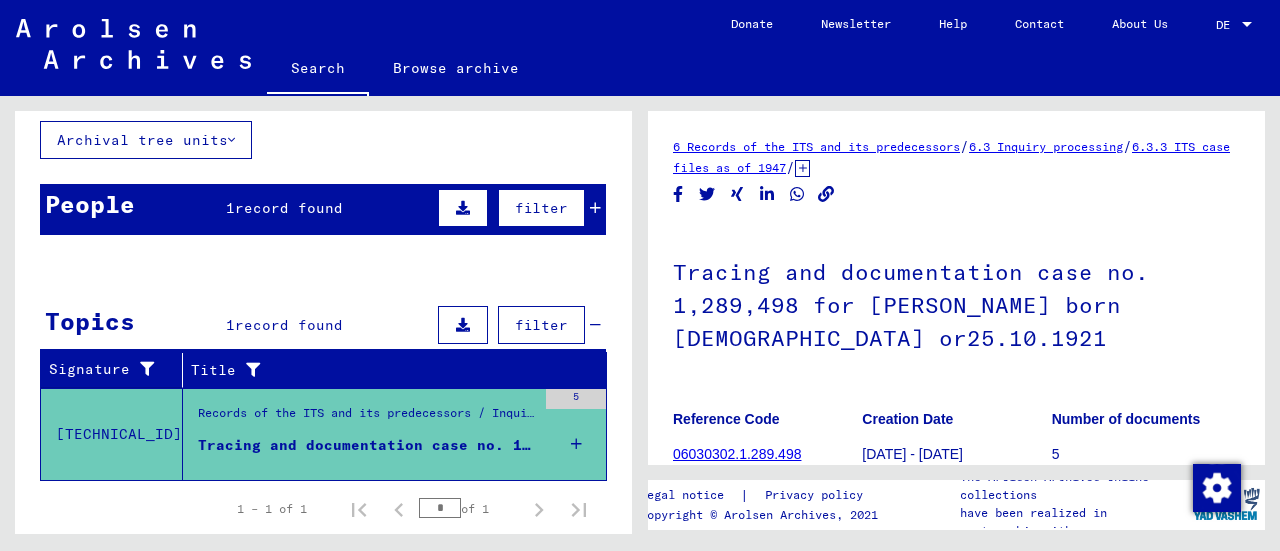 scroll, scrollTop: 0, scrollLeft: 0, axis: both 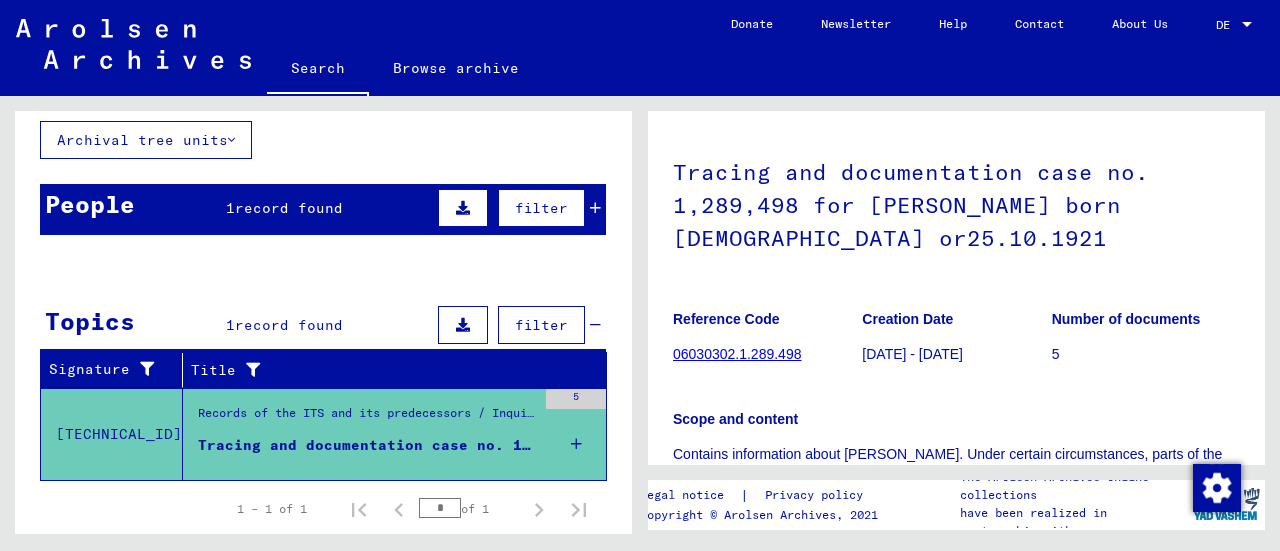 click on "06030302.1.289.498" 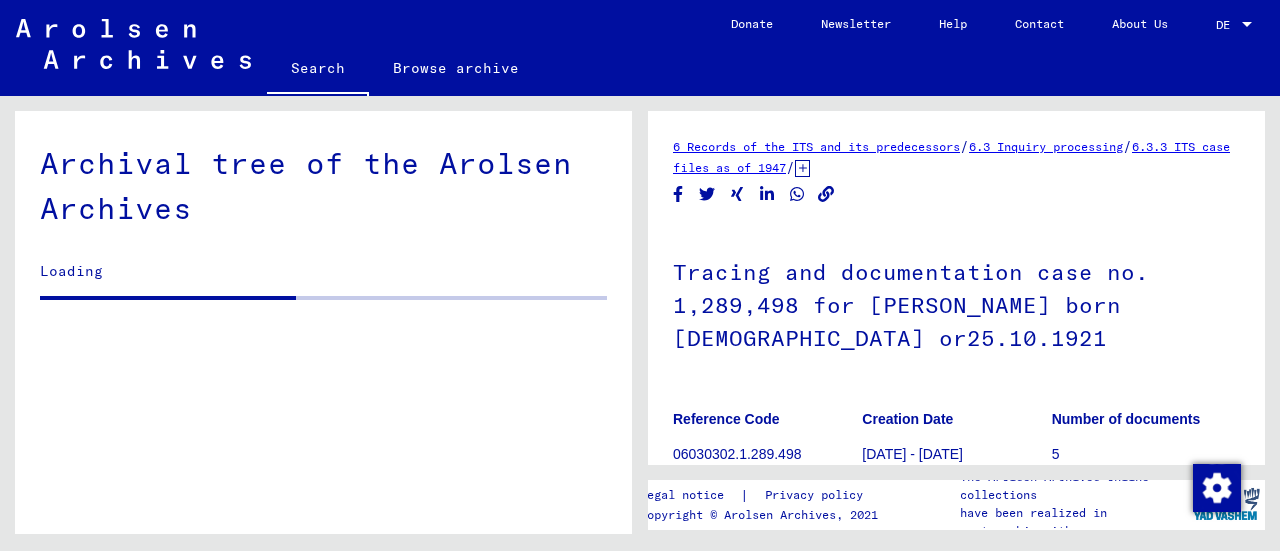 scroll, scrollTop: 0, scrollLeft: 0, axis: both 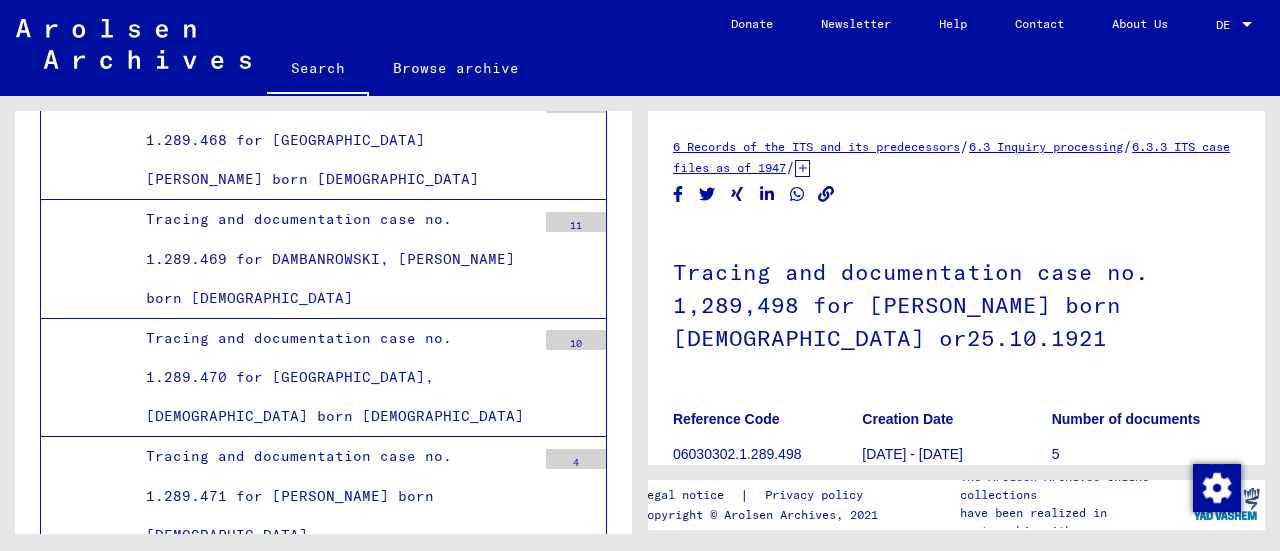 click on "Tracing and documentation case no. 1,289,498 for [PERSON_NAME] born [DEMOGRAPHIC_DATA] or25.10.1921" at bounding box center [299, 3534] 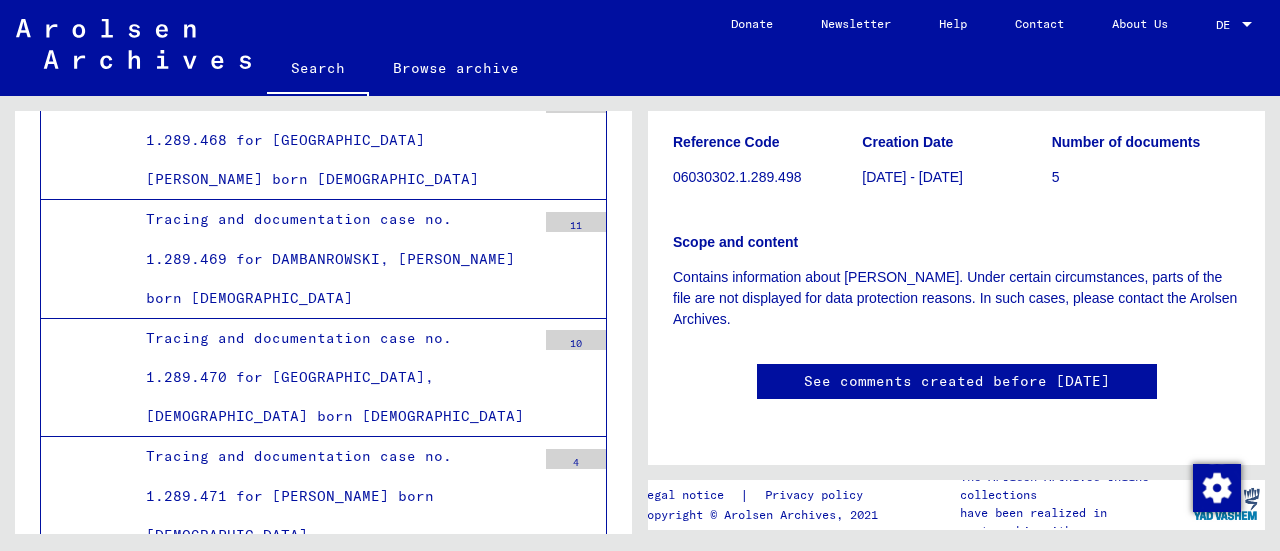 scroll, scrollTop: 285, scrollLeft: 0, axis: vertical 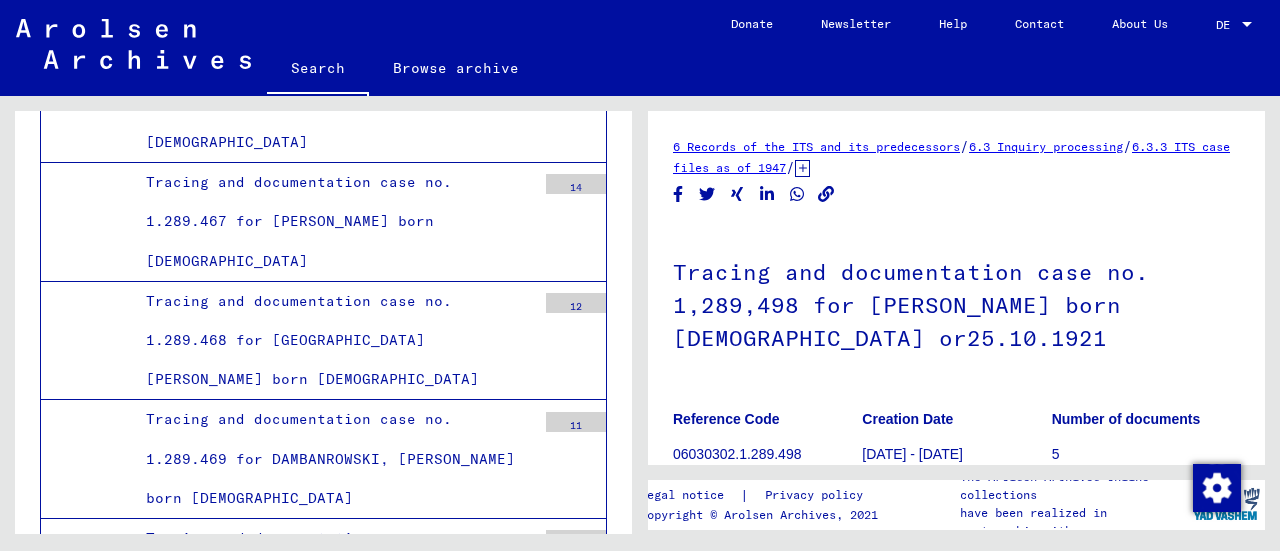 click on "6 Records of the ITS and its predecessors" 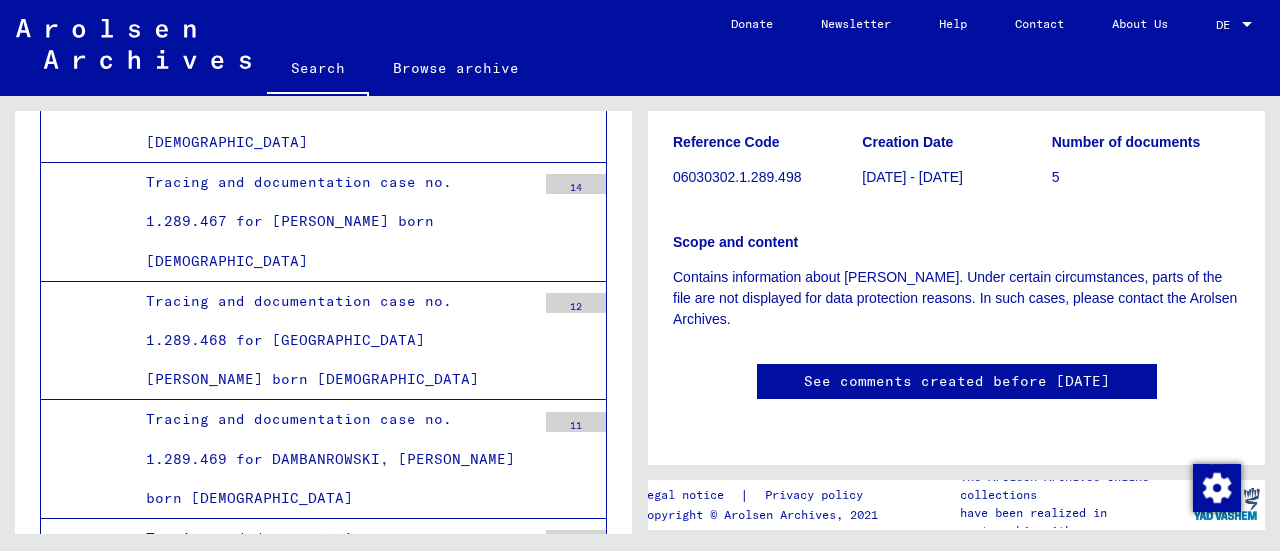 scroll, scrollTop: 0, scrollLeft: 0, axis: both 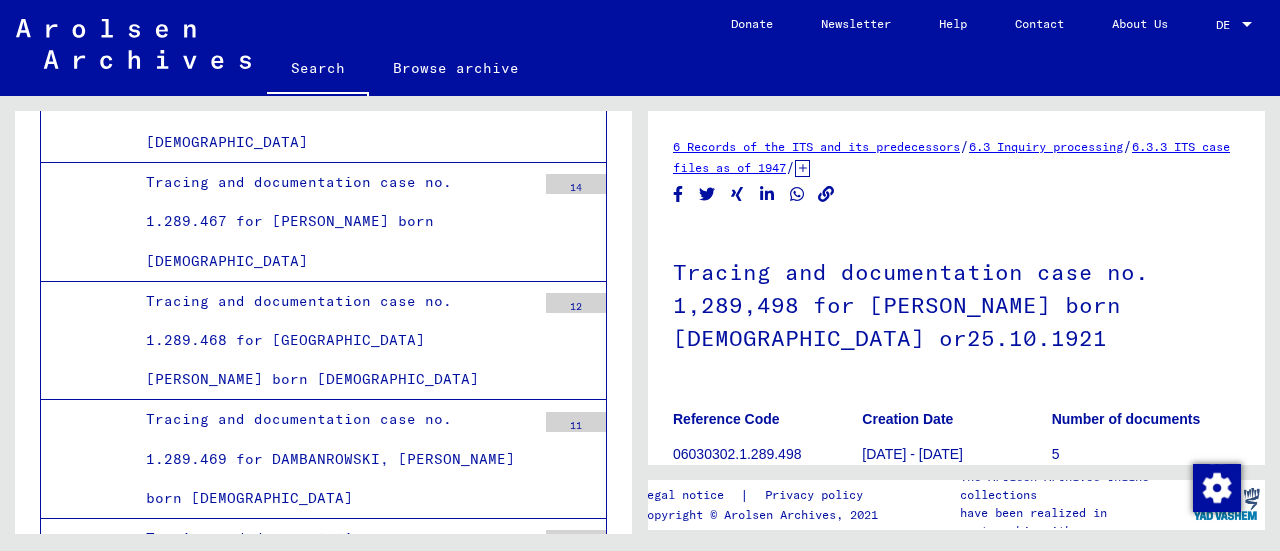 click on "6.3 Inquiry processing" 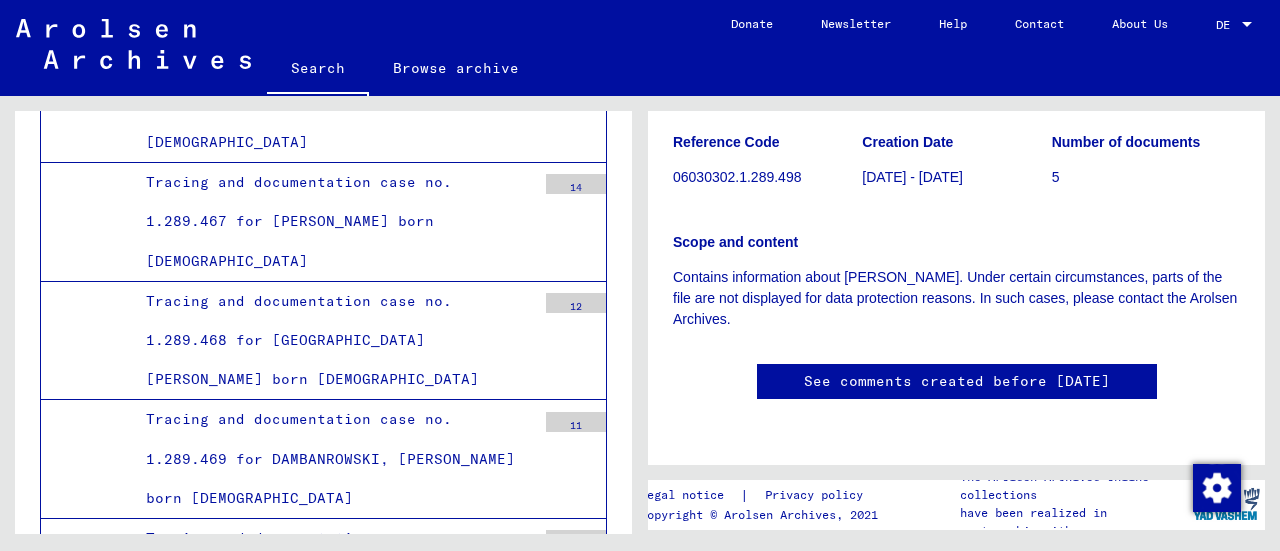 scroll, scrollTop: 2409, scrollLeft: 0, axis: vertical 